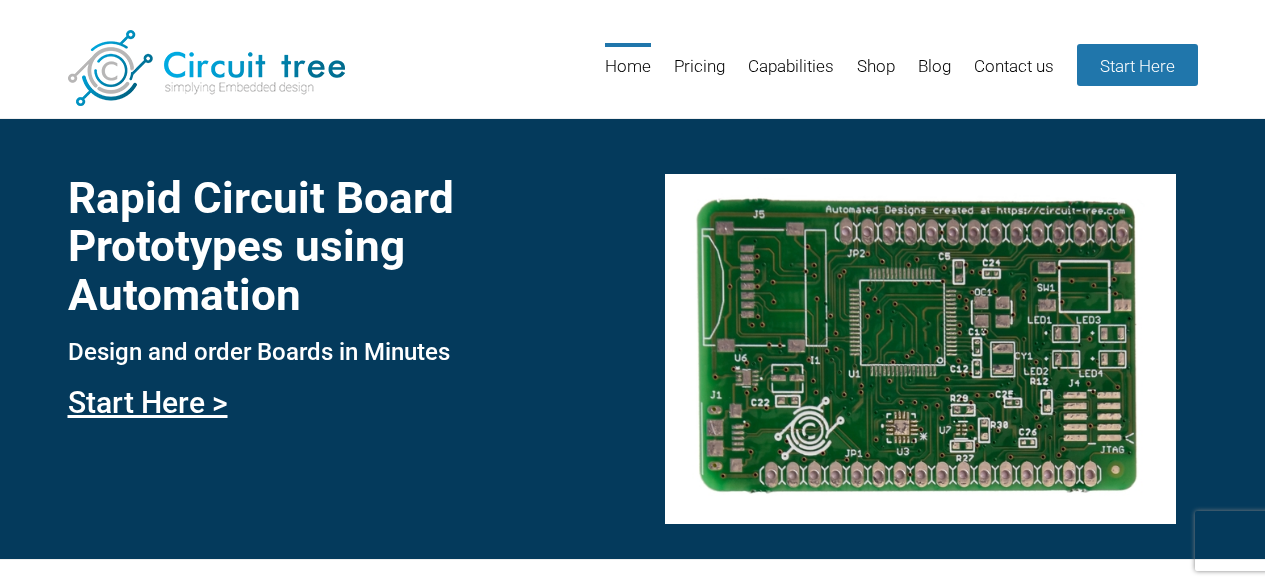 scroll, scrollTop: 0, scrollLeft: 0, axis: both 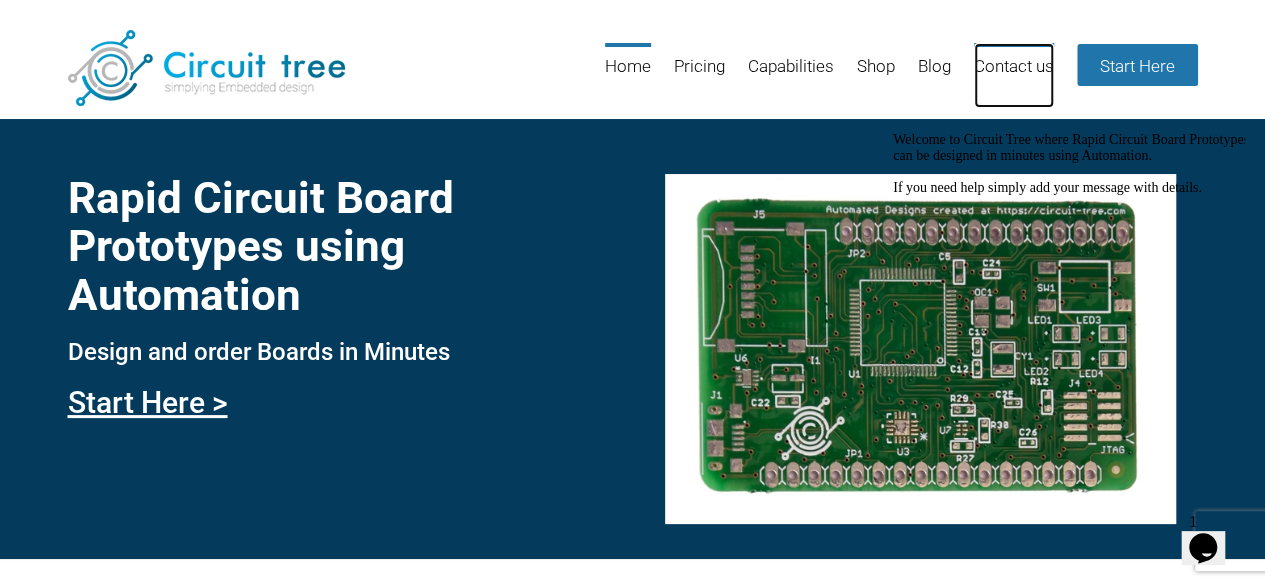drag, startPoint x: 1028, startPoint y: 64, endPoint x: 971, endPoint y: 102, distance: 68.50548 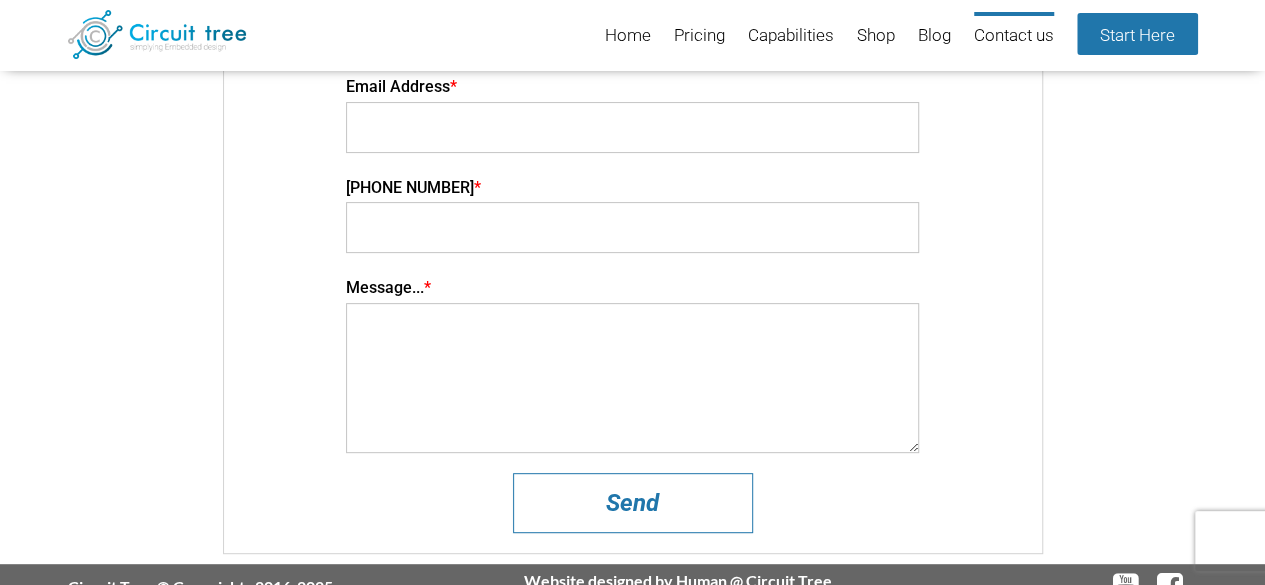 scroll, scrollTop: 204, scrollLeft: 0, axis: vertical 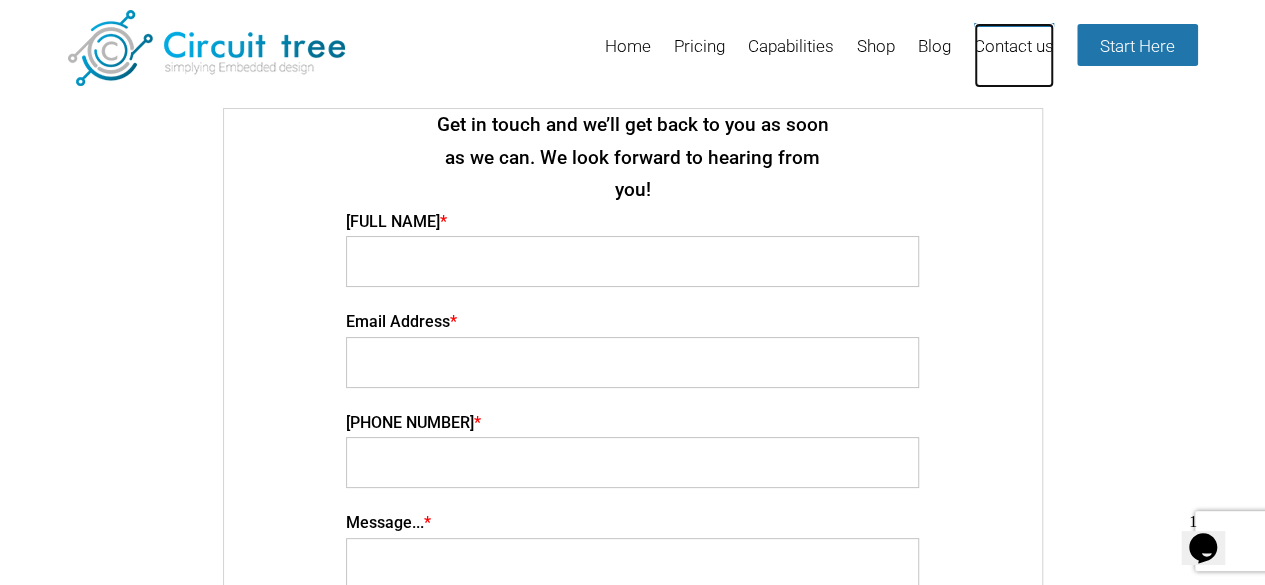 click on "Contact us" at bounding box center [1014, 55] 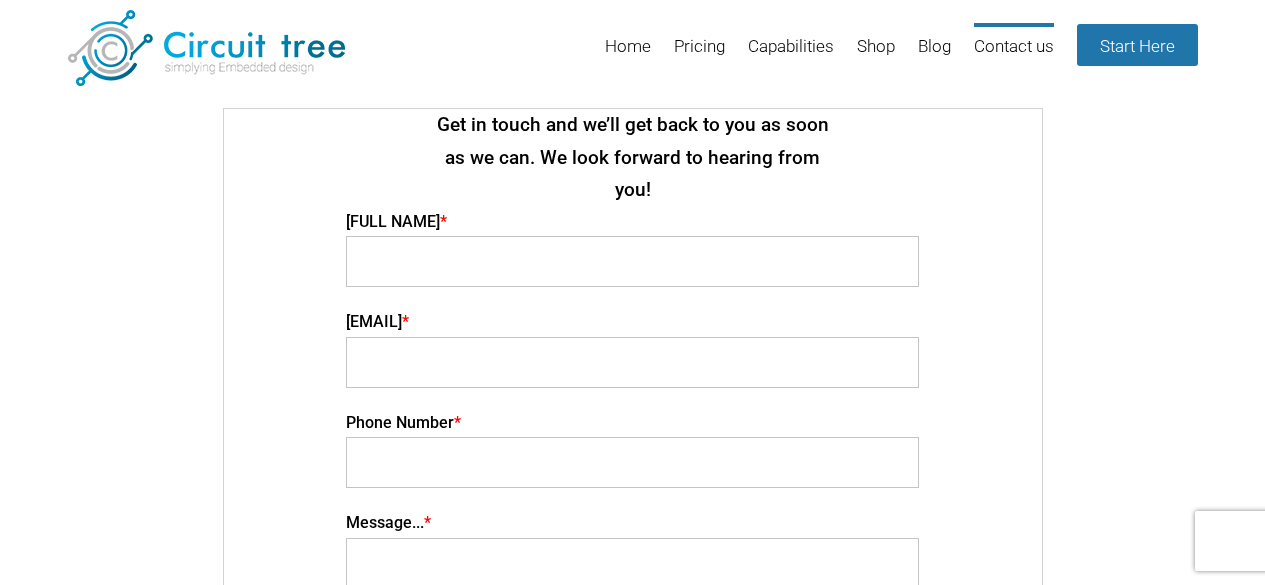 scroll, scrollTop: 0, scrollLeft: 0, axis: both 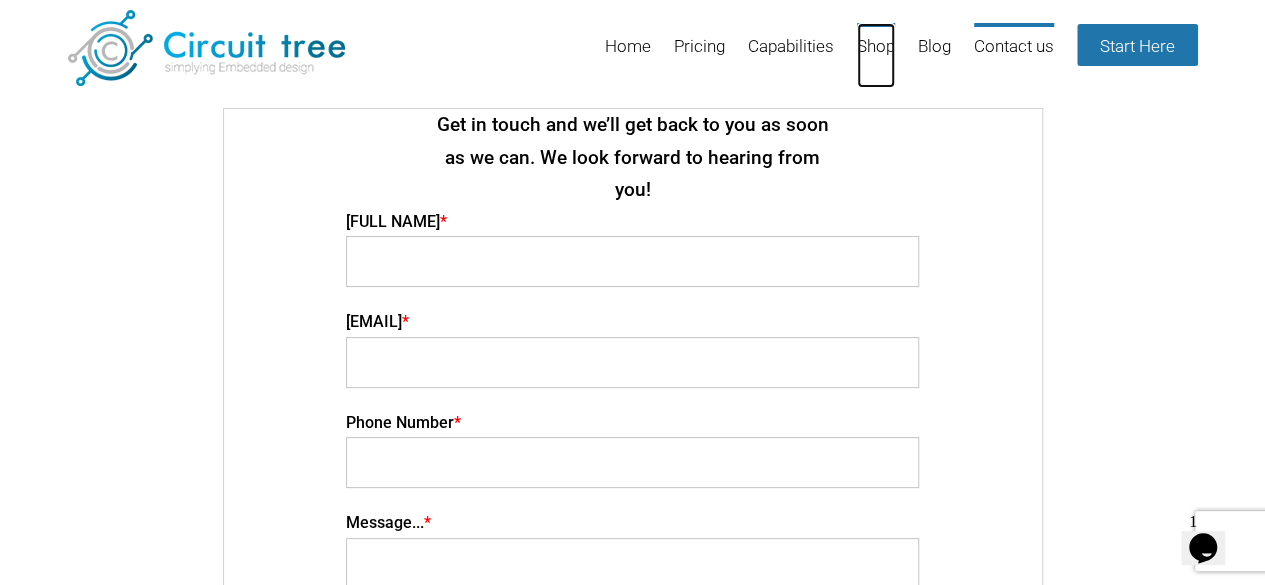 click on "Shop" at bounding box center [876, 55] 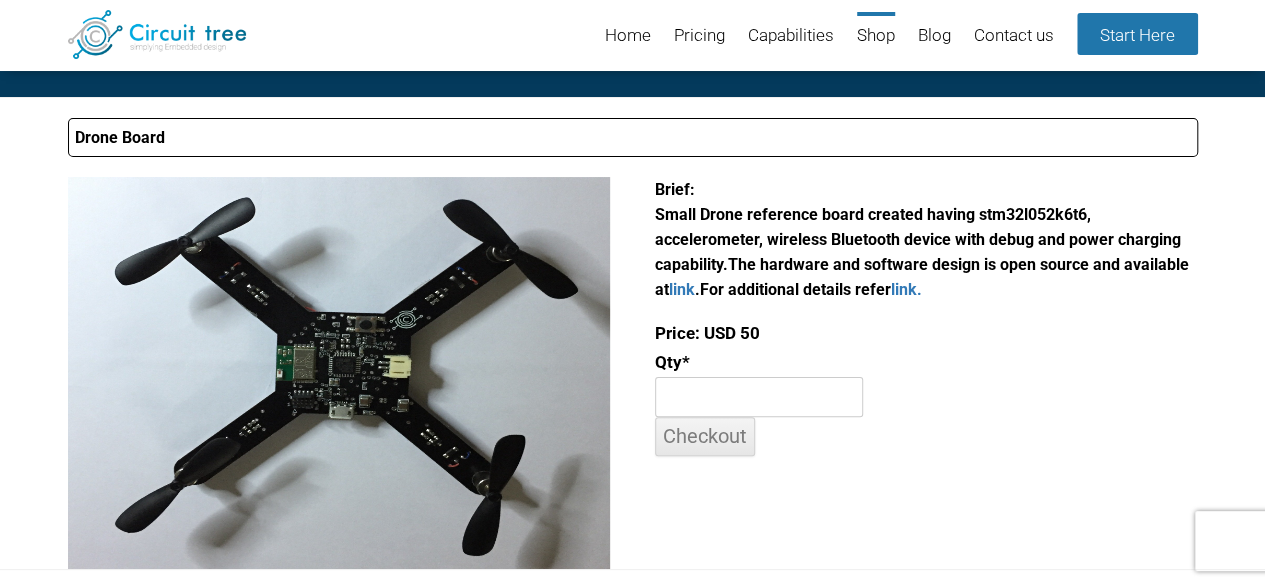 scroll, scrollTop: 74, scrollLeft: 0, axis: vertical 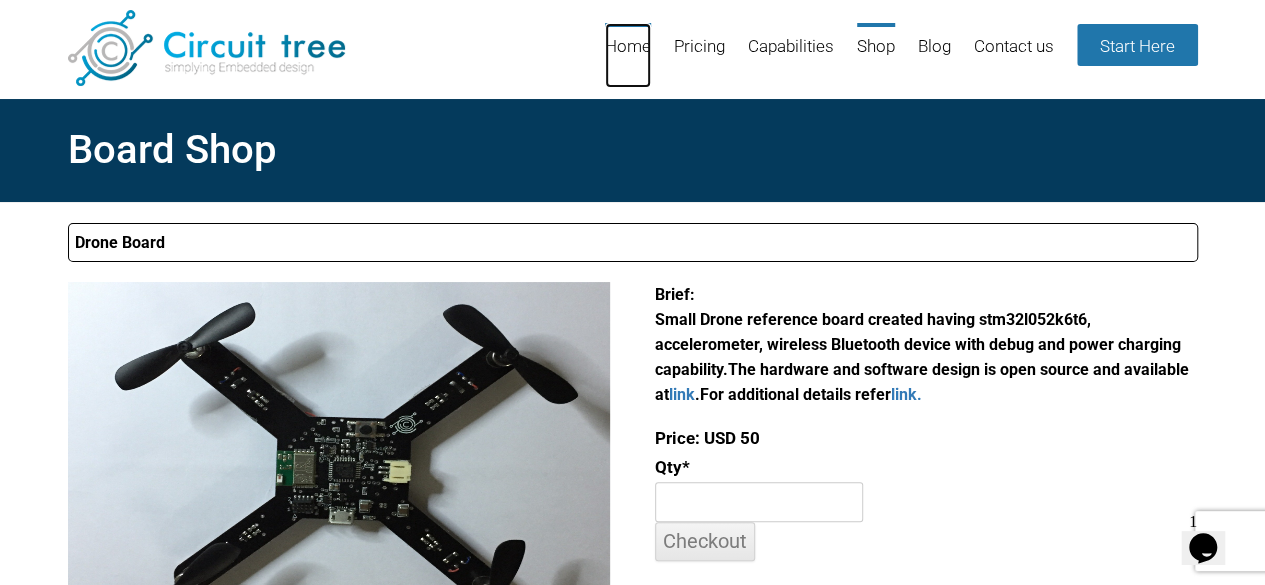 click on "Home" at bounding box center (628, 55) 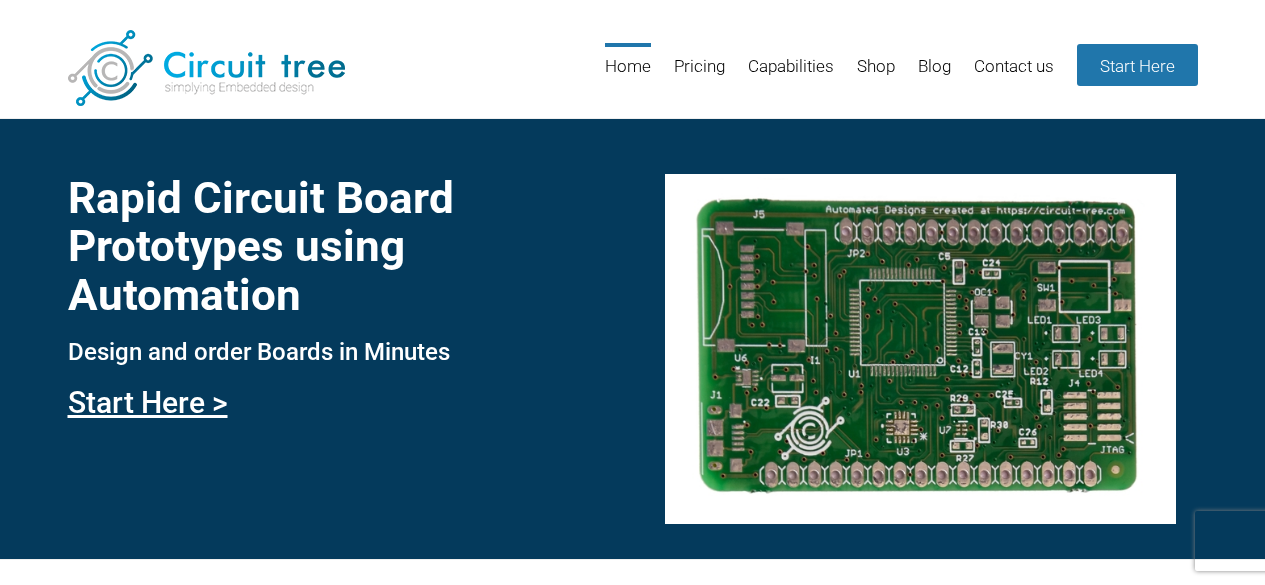 scroll, scrollTop: 0, scrollLeft: 0, axis: both 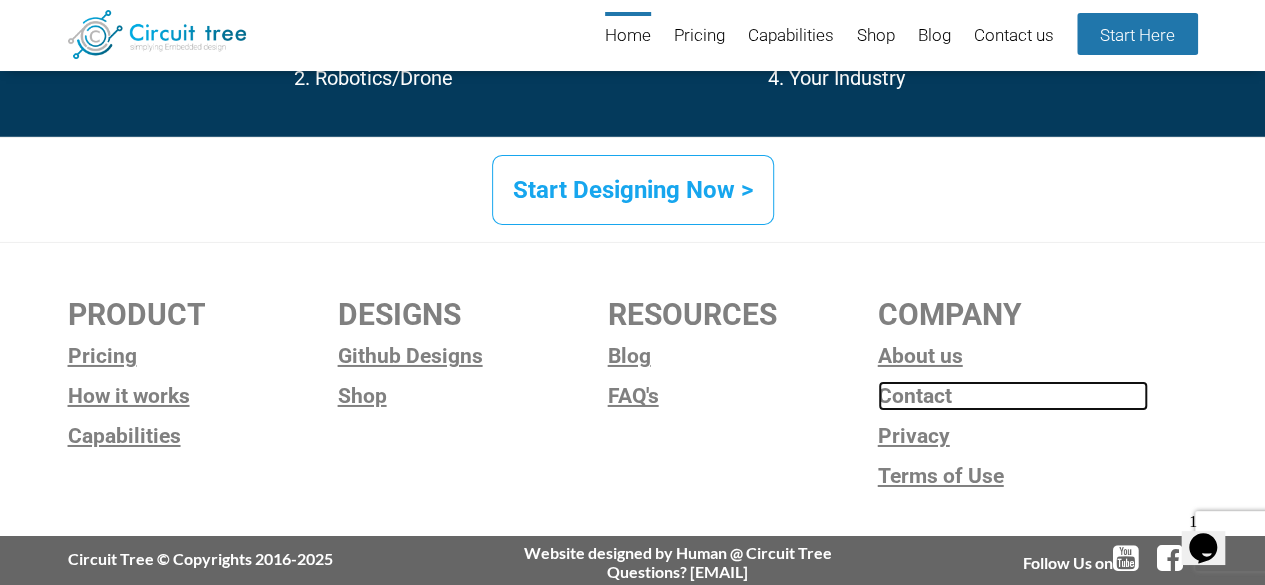 click on "Contact" at bounding box center (1013, 396) 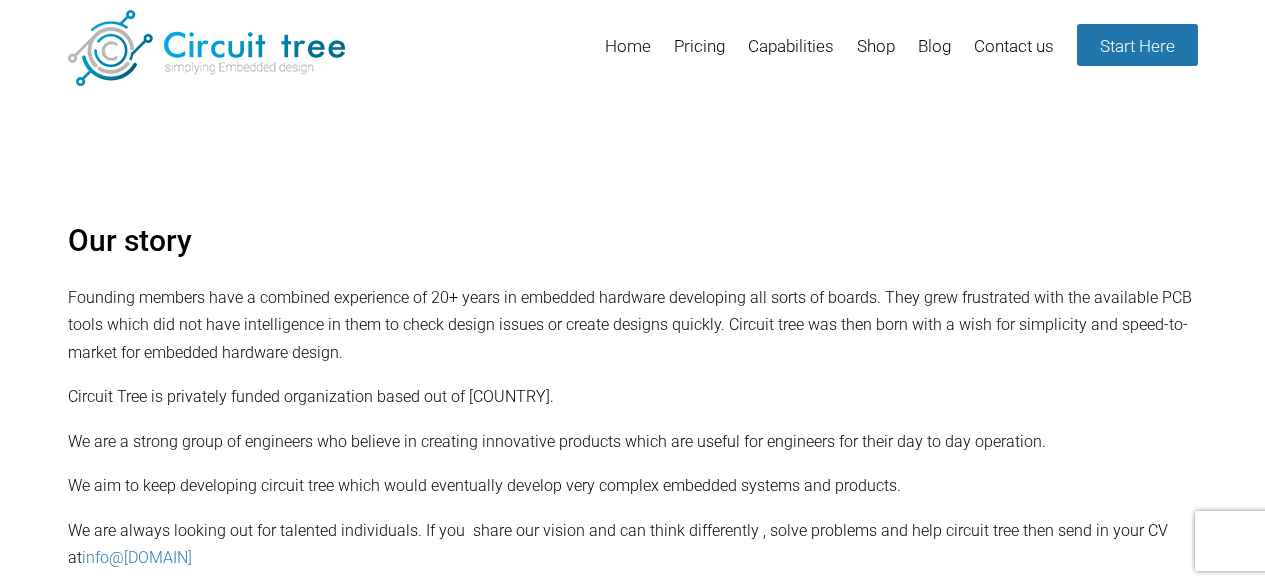 scroll, scrollTop: 0, scrollLeft: 0, axis: both 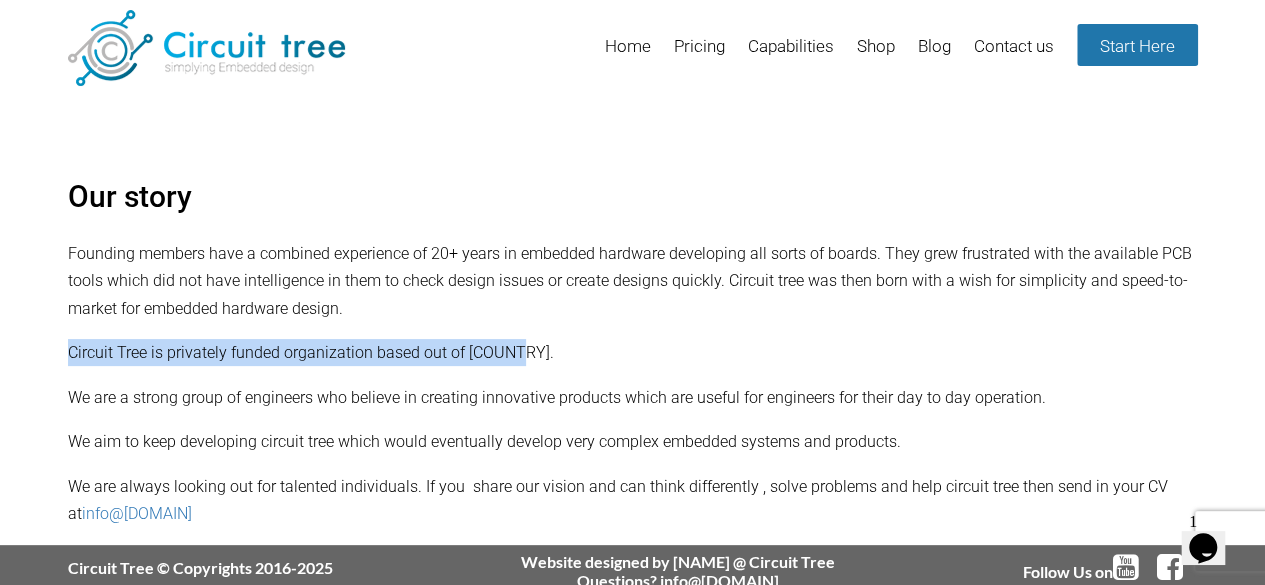 drag, startPoint x: 67, startPoint y: 353, endPoint x: 502, endPoint y: 357, distance: 435.0184 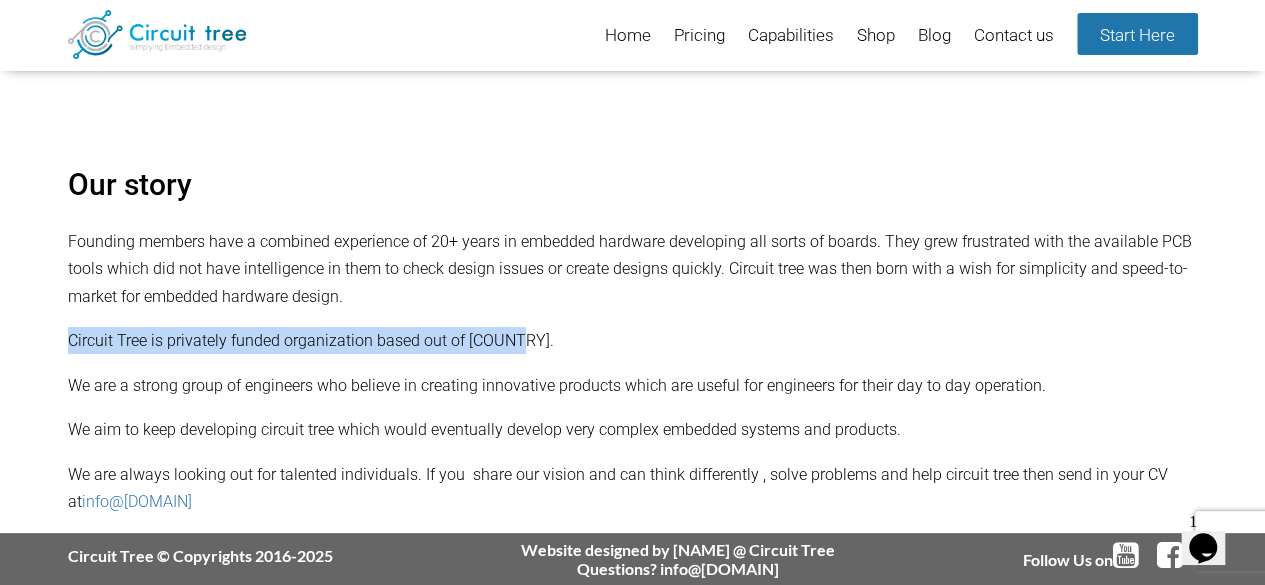 scroll, scrollTop: 44, scrollLeft: 0, axis: vertical 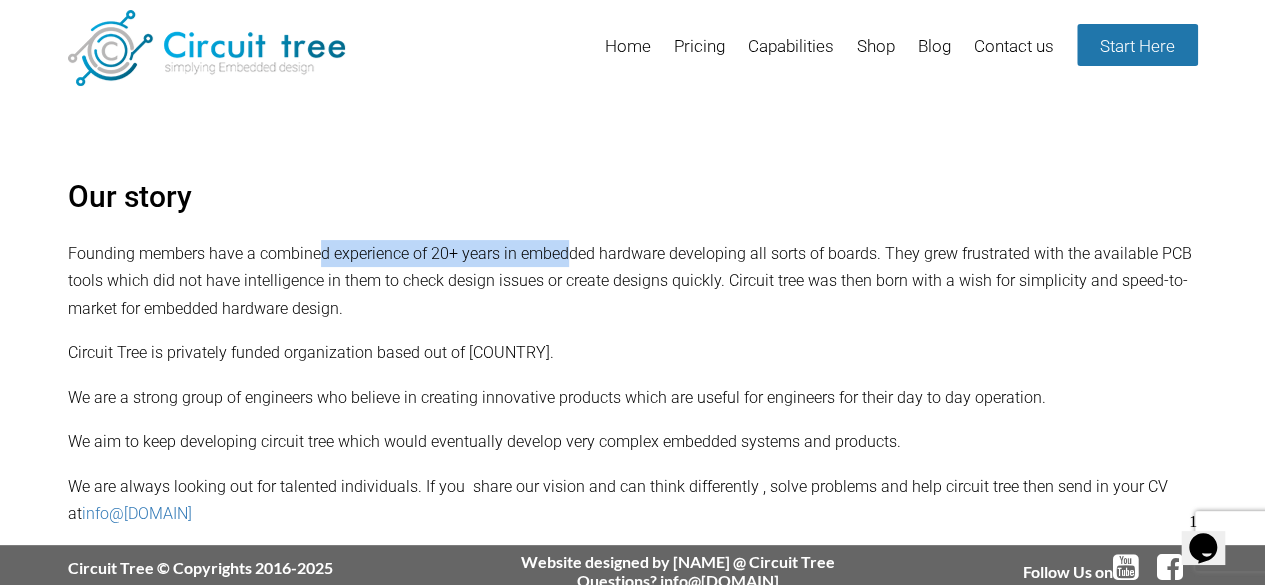 drag, startPoint x: 316, startPoint y: 250, endPoint x: 594, endPoint y: 261, distance: 278.21753 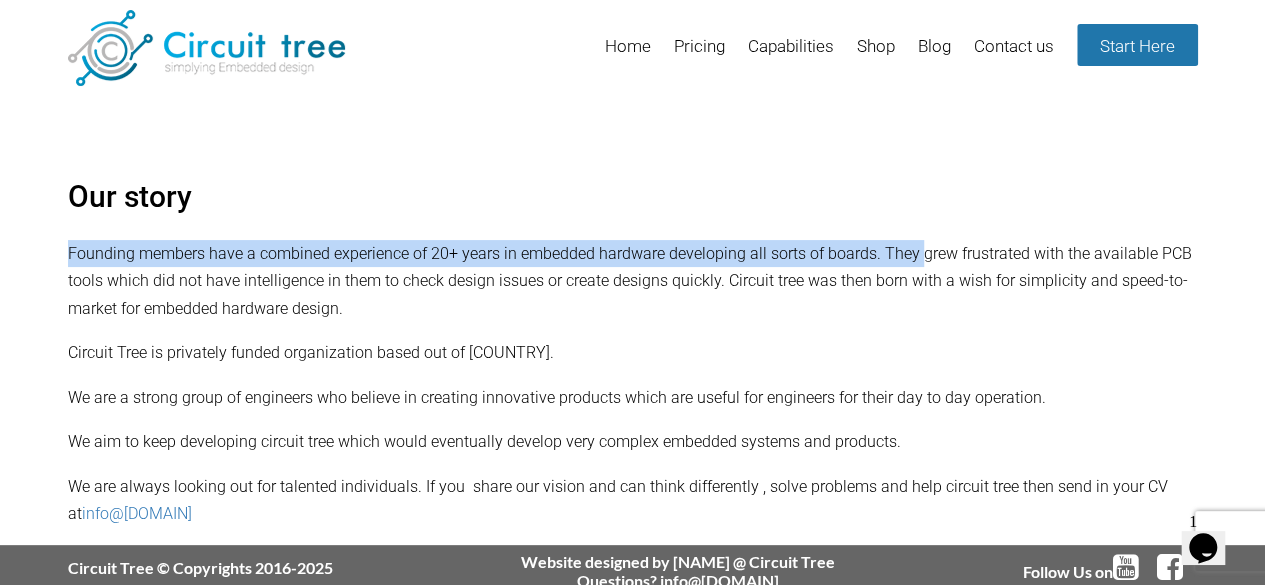 drag, startPoint x: 915, startPoint y: 256, endPoint x: 1254, endPoint y: 257, distance: 339.00146 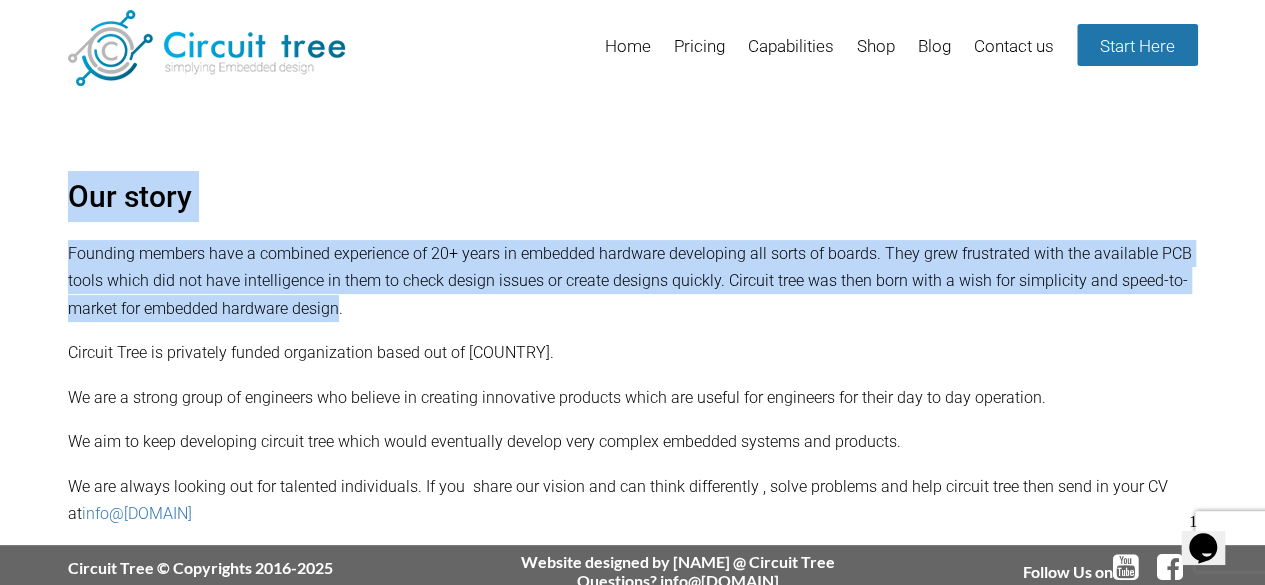 drag, startPoint x: 339, startPoint y: 305, endPoint x: 49, endPoint y: 241, distance: 296.97812 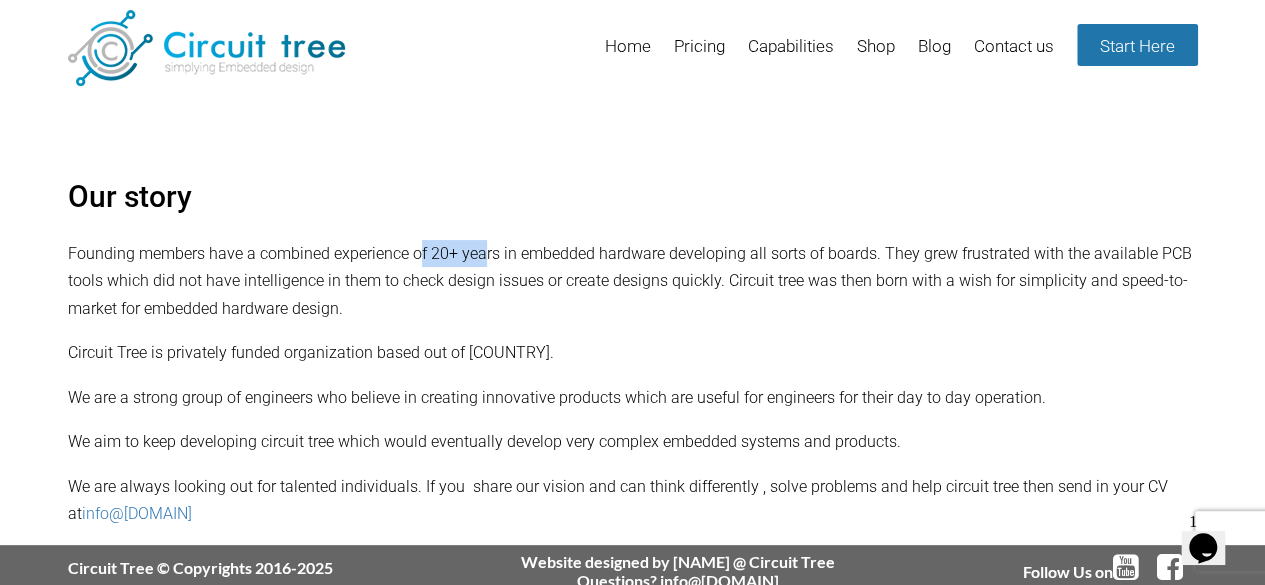 drag, startPoint x: 421, startPoint y: 254, endPoint x: 128, endPoint y: 272, distance: 293.55237 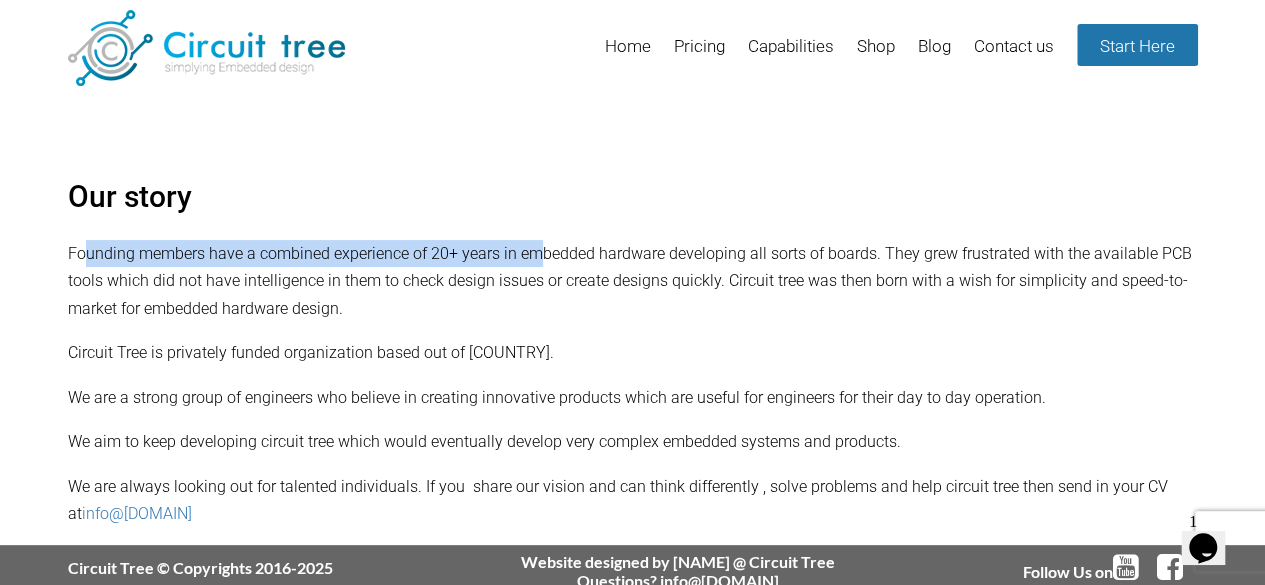 drag, startPoint x: 89, startPoint y: 247, endPoint x: 542, endPoint y: 255, distance: 453.07065 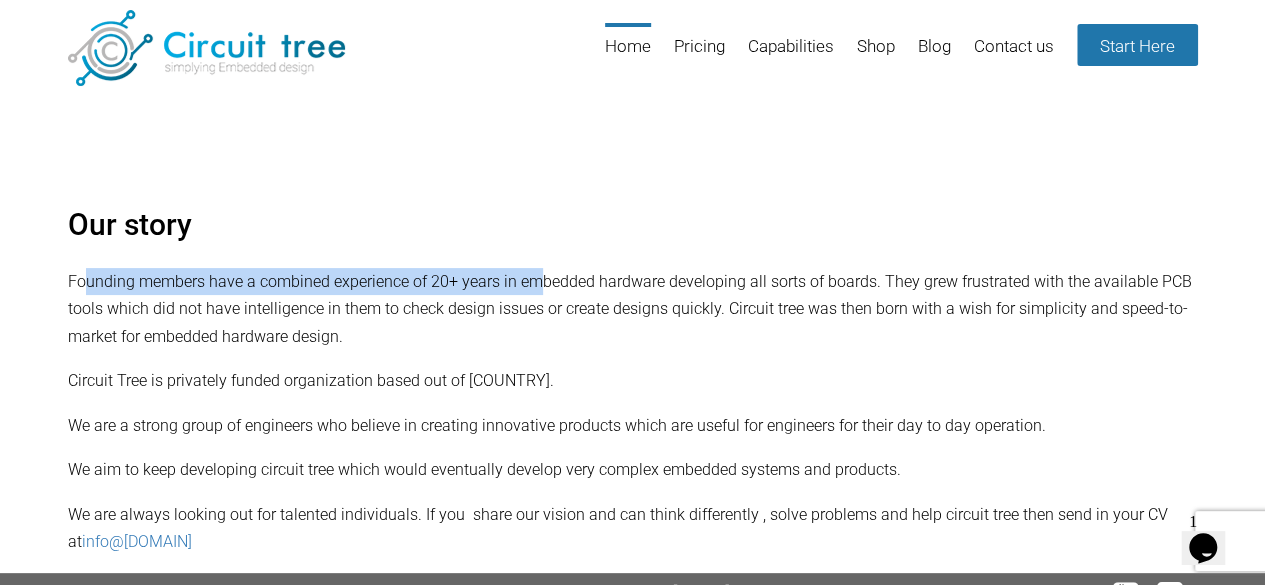 scroll, scrollTop: 0, scrollLeft: 0, axis: both 